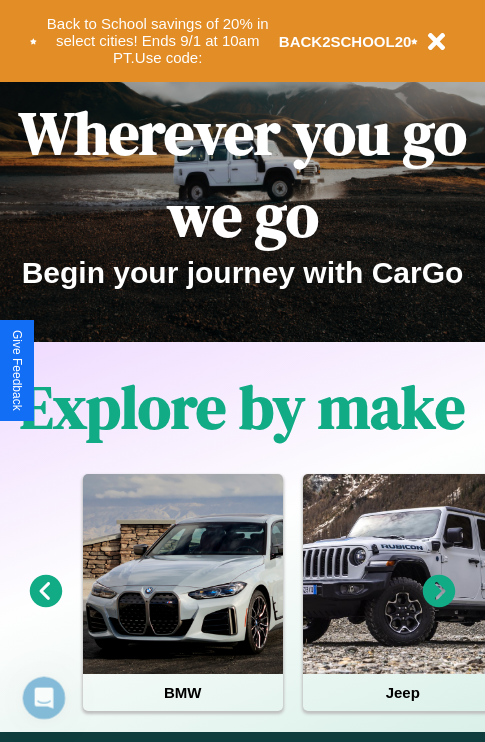 scroll, scrollTop: 308, scrollLeft: 0, axis: vertical 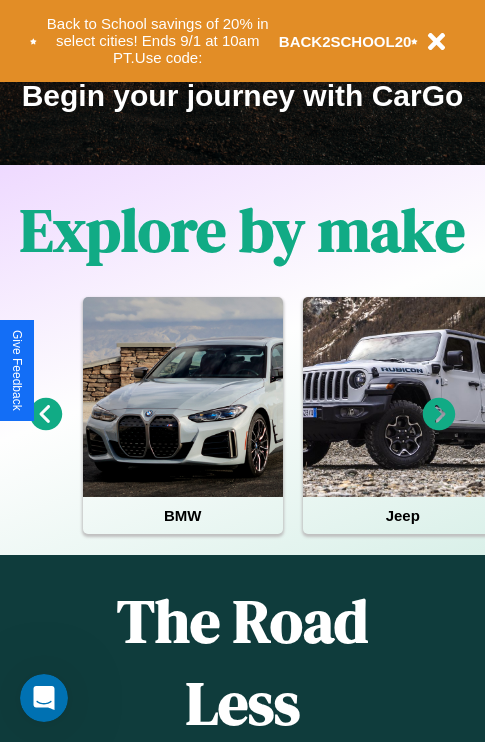 click 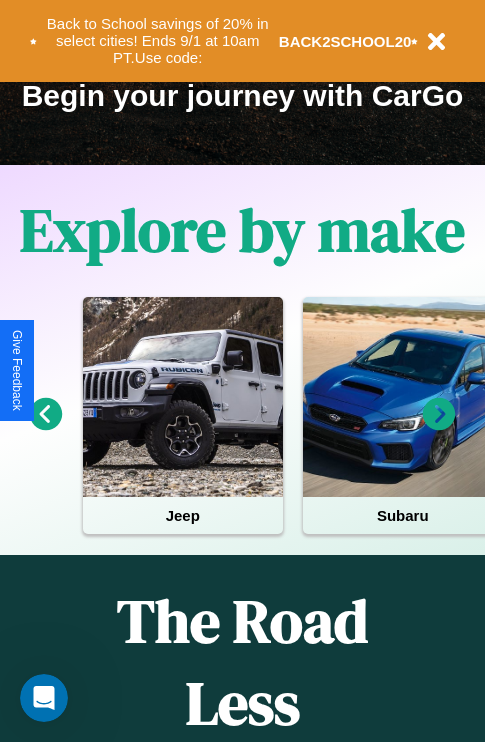 click 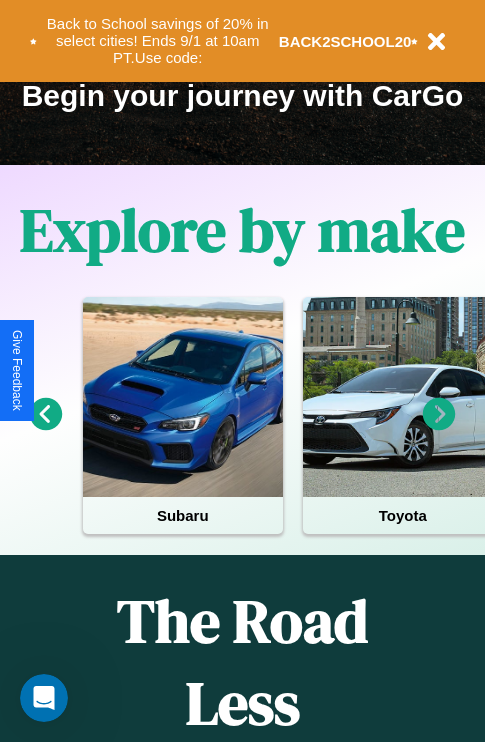 click 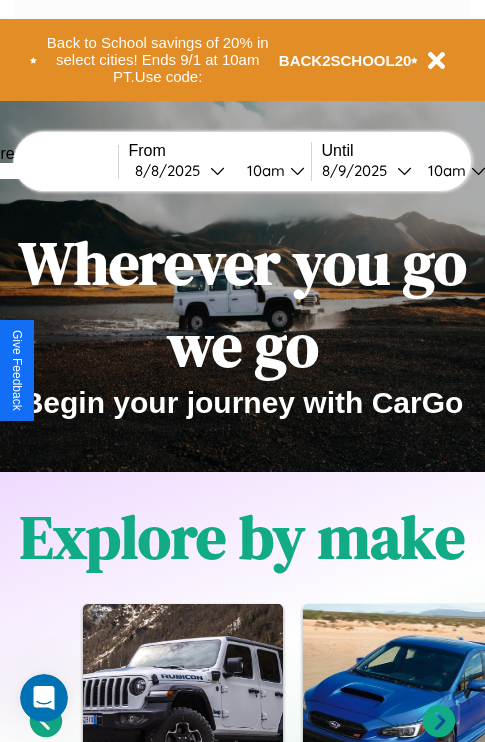 scroll, scrollTop: 0, scrollLeft: 0, axis: both 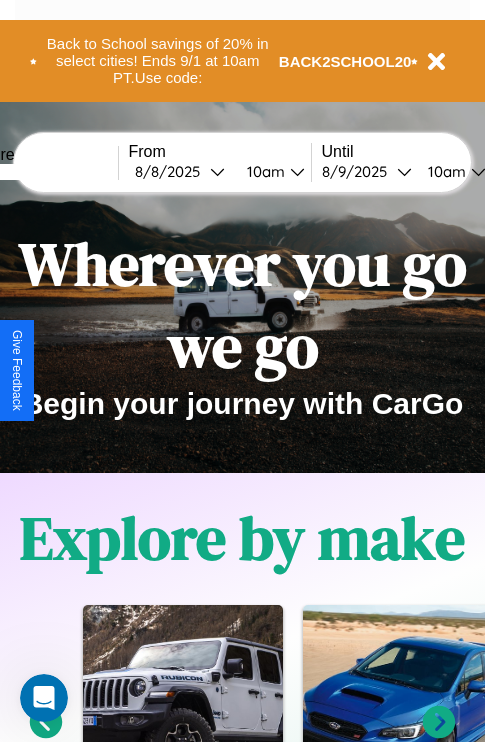 click at bounding box center [43, 172] 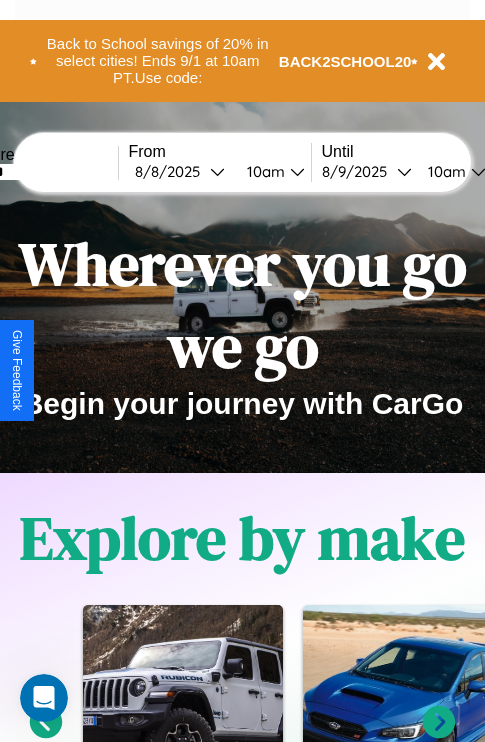 type on "******" 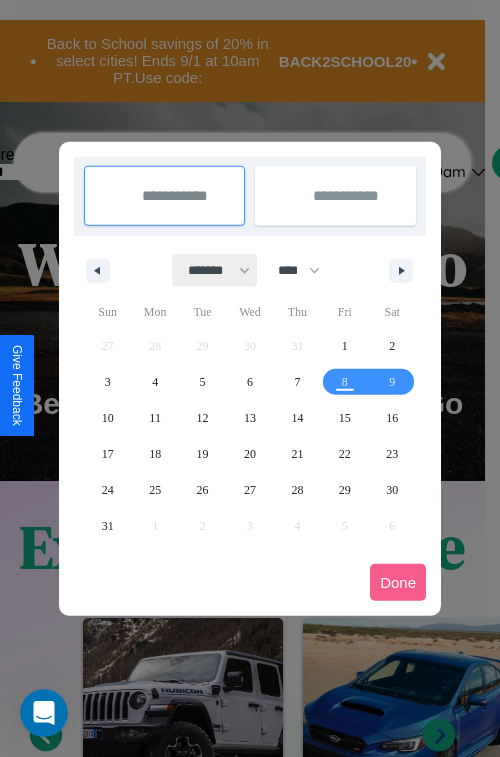 click on "******* ******** ***** ***** *** **** **** ****** ********* ******* ******** ********" at bounding box center [215, 270] 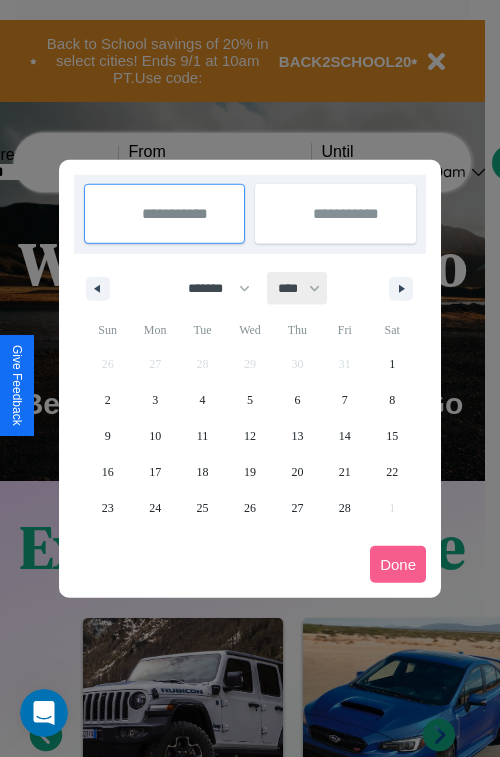 click on "**** **** **** **** **** **** **** **** **** **** **** **** **** **** **** **** **** **** **** **** **** **** **** **** **** **** **** **** **** **** **** **** **** **** **** **** **** **** **** **** **** **** **** **** **** **** **** **** **** **** **** **** **** **** **** **** **** **** **** **** **** **** **** **** **** **** **** **** **** **** **** **** **** **** **** **** **** **** **** **** **** **** **** **** **** **** **** **** **** **** **** **** **** **** **** **** **** **** **** **** **** **** **** **** **** **** **** **** **** **** **** **** **** **** **** **** **** **** **** **** ****" at bounding box center (298, 288) 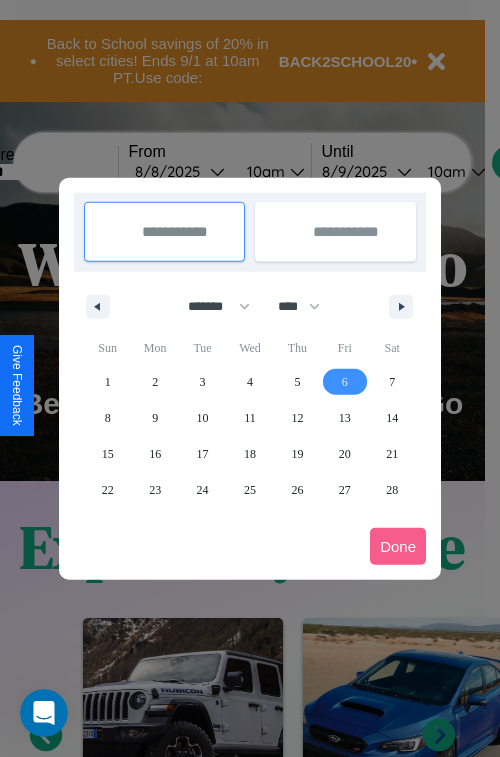 click on "6" at bounding box center [345, 382] 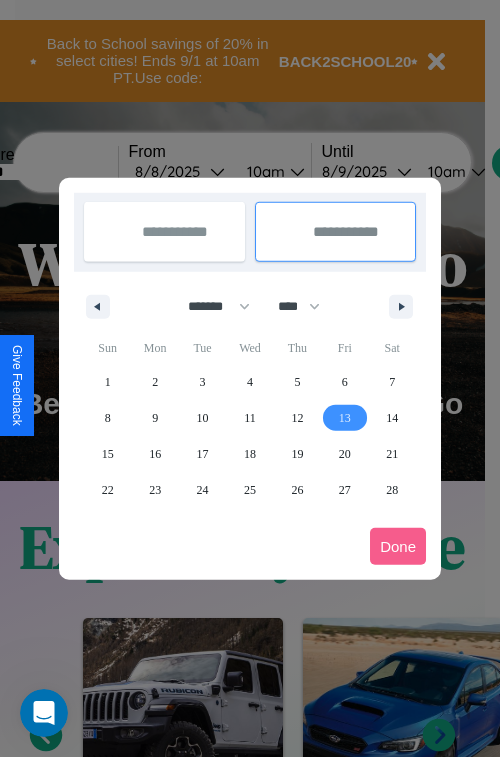 click on "13" at bounding box center [345, 418] 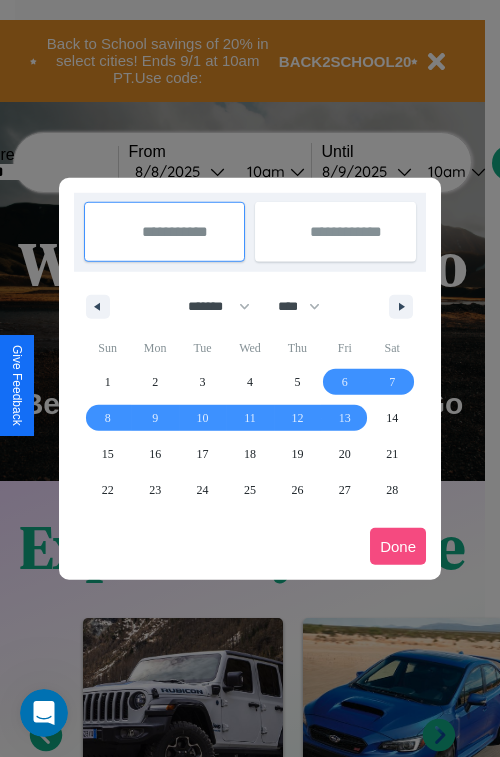 click on "Done" at bounding box center (398, 546) 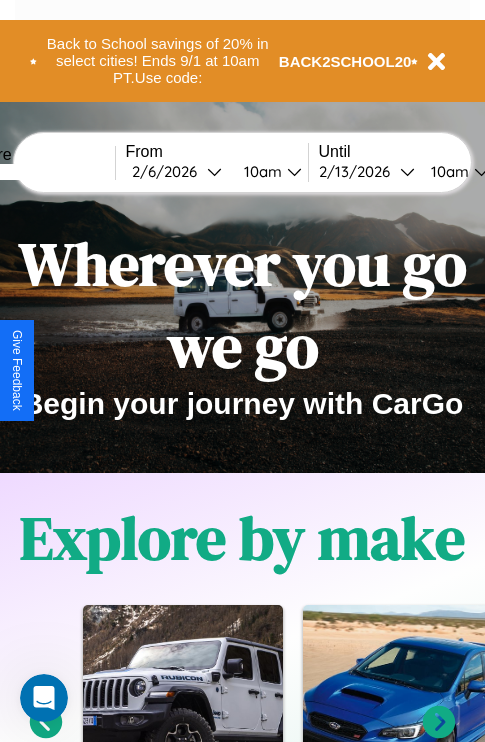scroll, scrollTop: 0, scrollLeft: 71, axis: horizontal 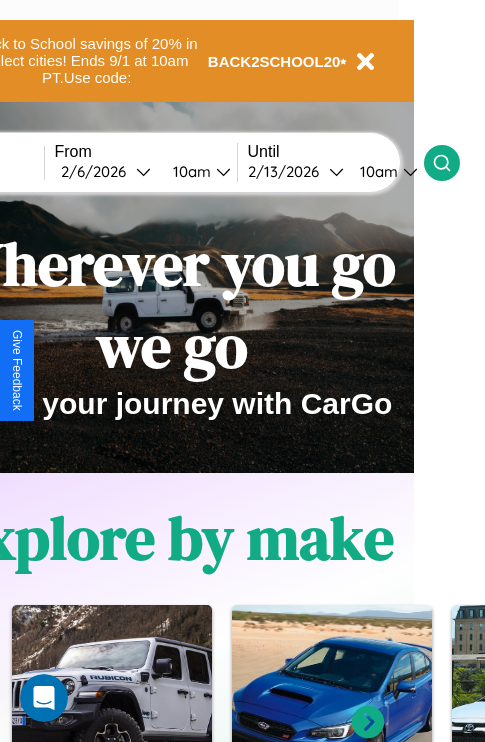 click 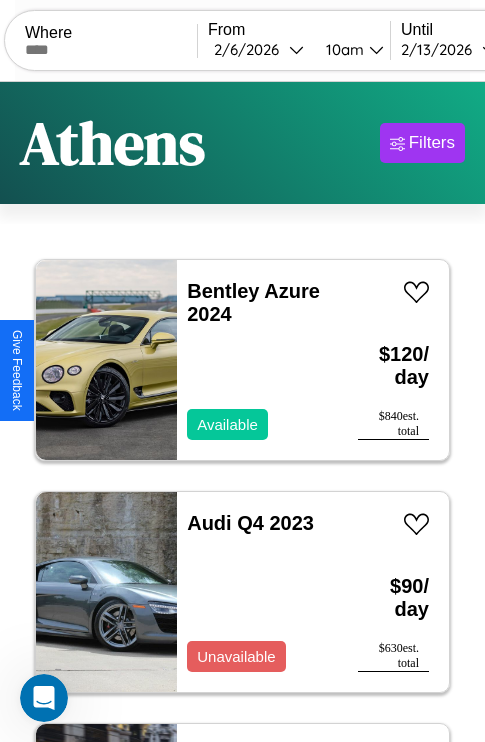 scroll, scrollTop: 95, scrollLeft: 0, axis: vertical 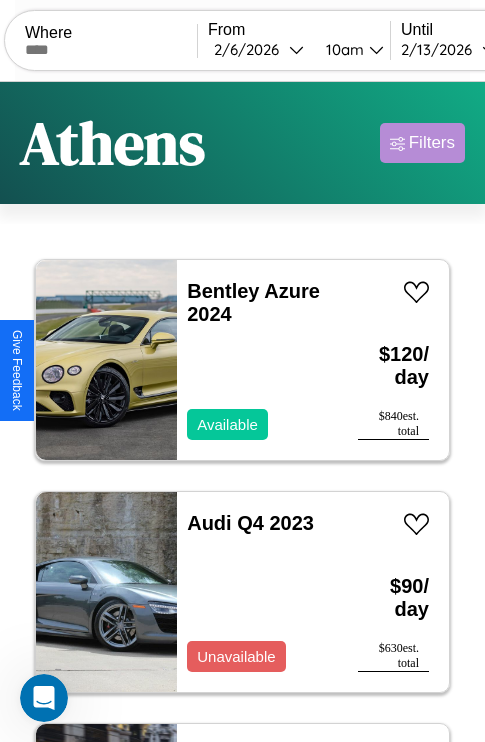 click on "Filters" at bounding box center [432, 143] 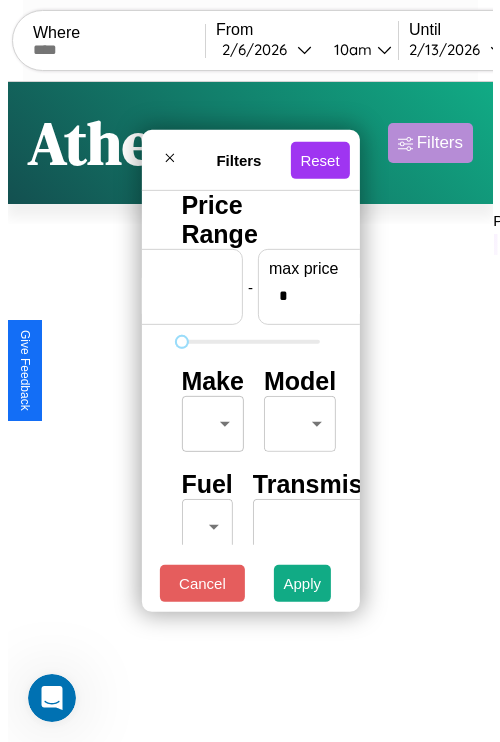 scroll, scrollTop: 0, scrollLeft: 124, axis: horizontal 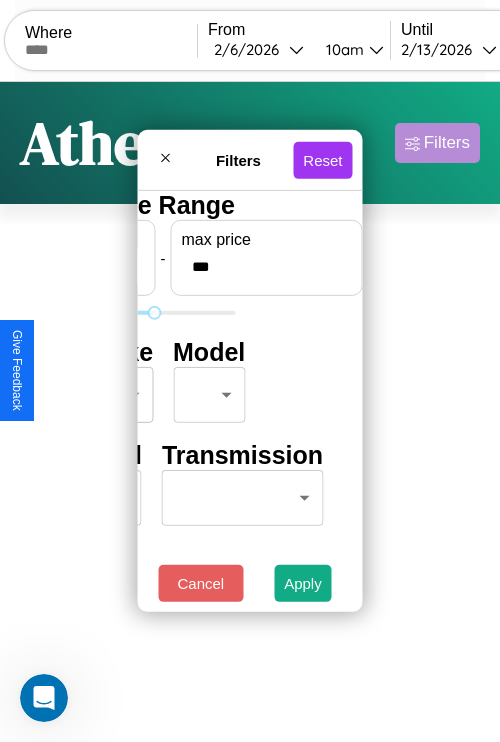 type on "***" 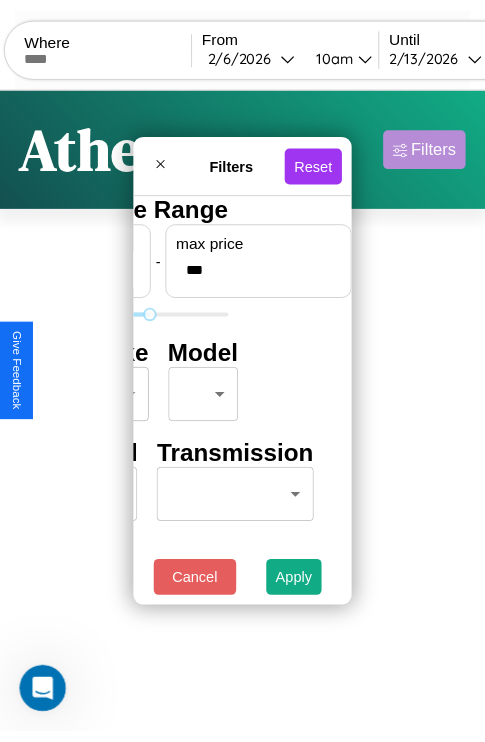 scroll, scrollTop: 0, scrollLeft: 0, axis: both 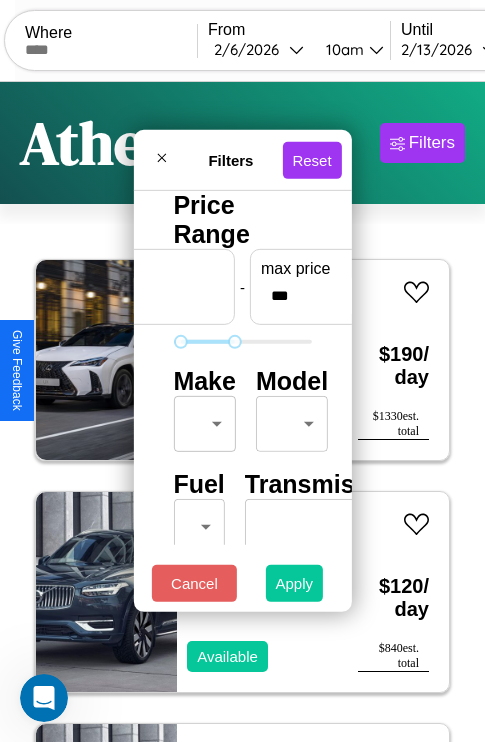 type on "**" 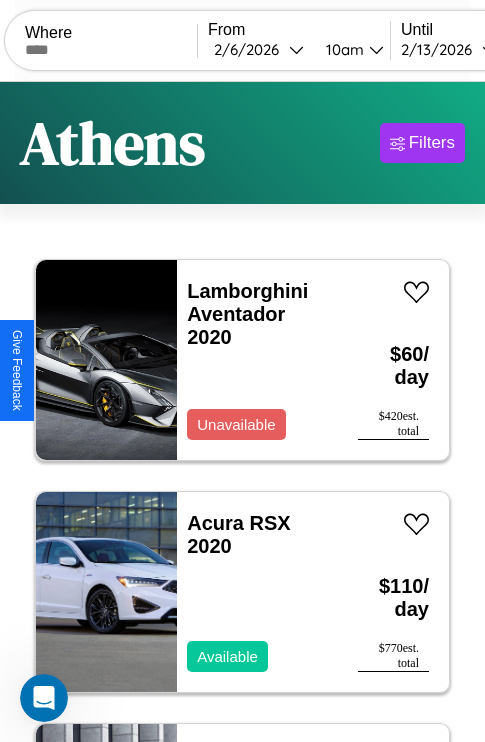 scroll, scrollTop: 79, scrollLeft: 0, axis: vertical 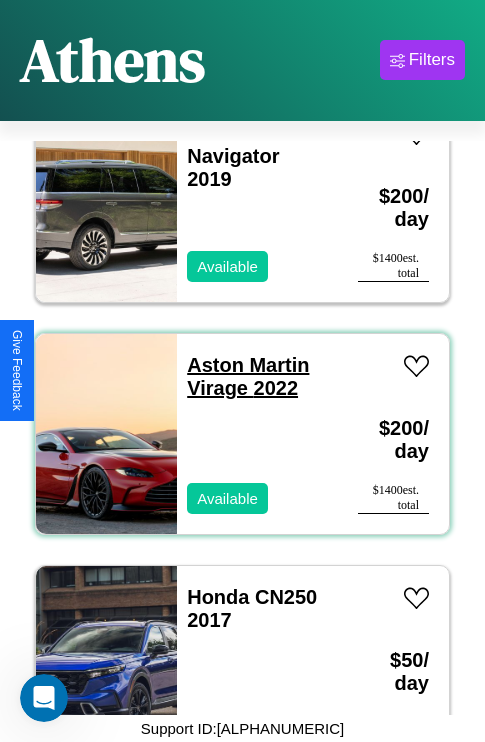 click on "Aston Martin   Virage   2022" at bounding box center (248, 376) 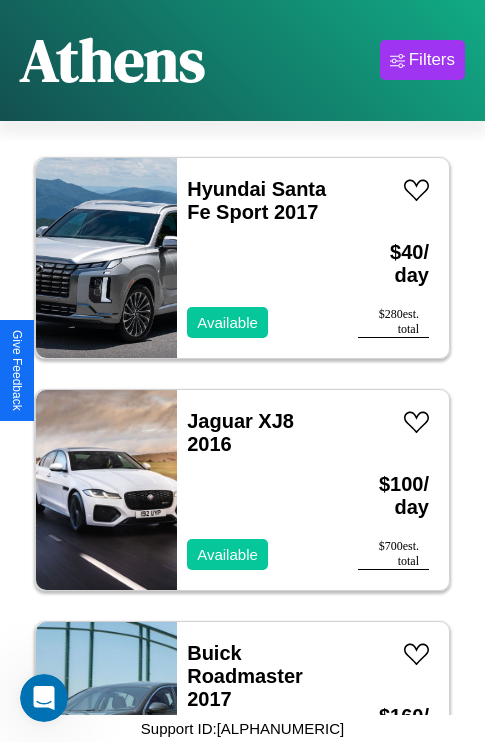 scroll, scrollTop: 19099, scrollLeft: 0, axis: vertical 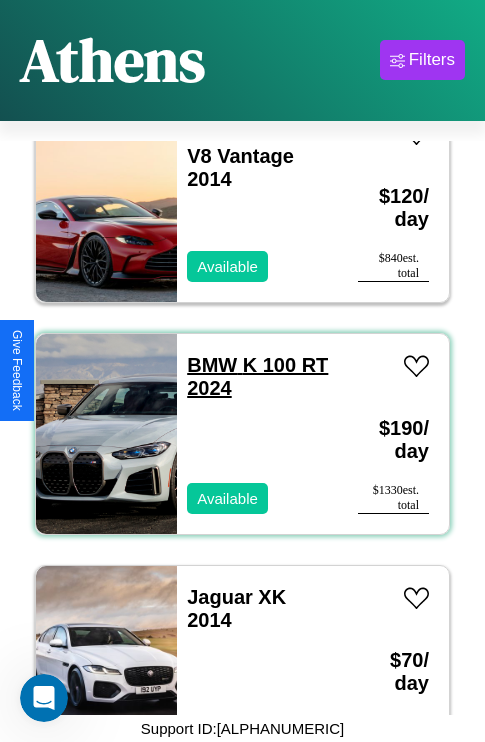 click on "BMW   K 100 RT   2024" at bounding box center (257, 376) 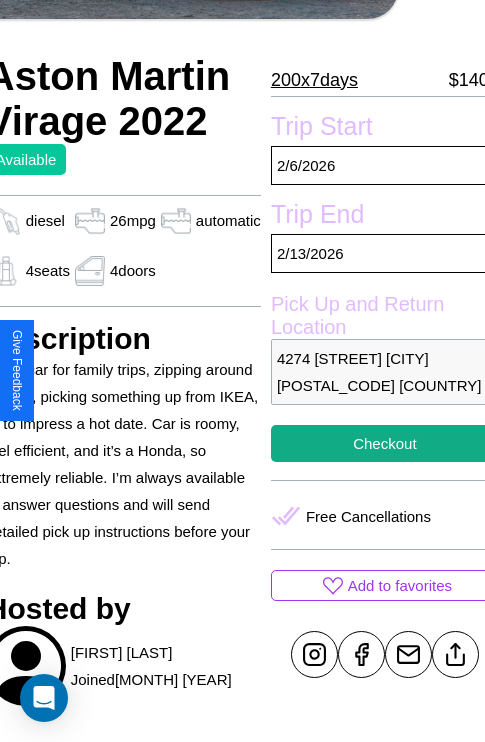 scroll, scrollTop: 427, scrollLeft: 88, axis: both 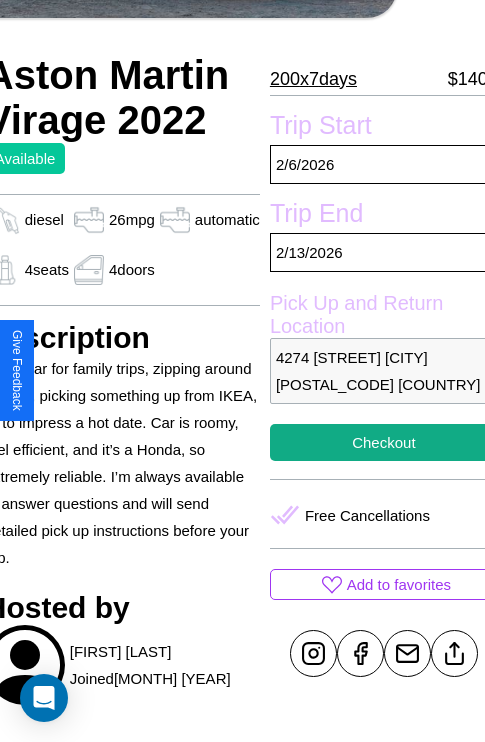 click on "4274 Jefferson Street  Athens  11083 Greece" at bounding box center [384, 371] 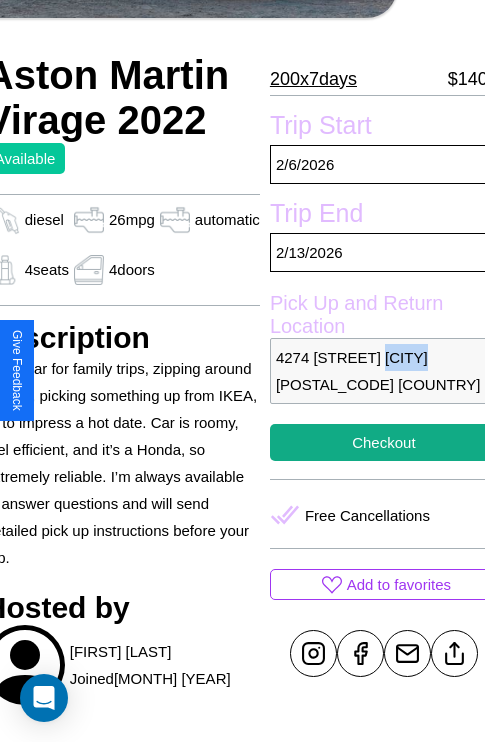 click on "4274 Jefferson Street  Athens  11083 Greece" at bounding box center [384, 371] 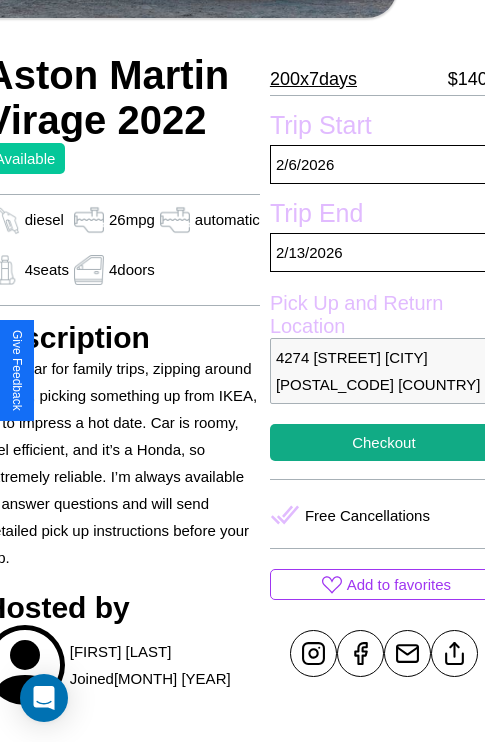 click on "4274 Jefferson Street  Athens  11083 Greece" at bounding box center (384, 371) 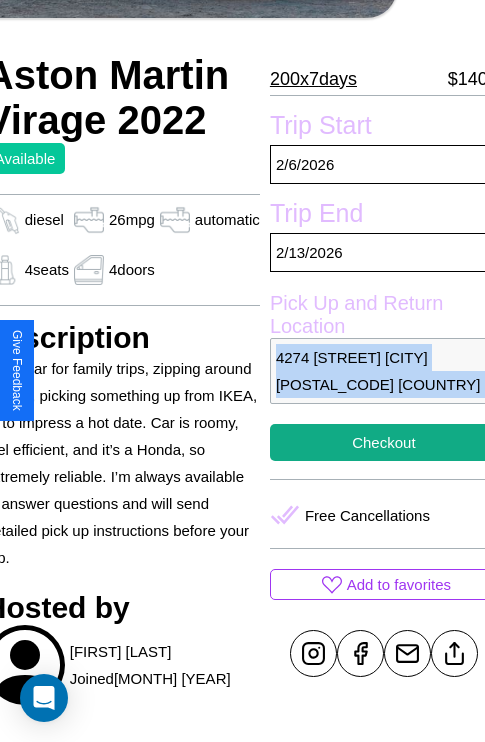 click on "4274 Jefferson Street  Athens  11083 Greece" at bounding box center [384, 371] 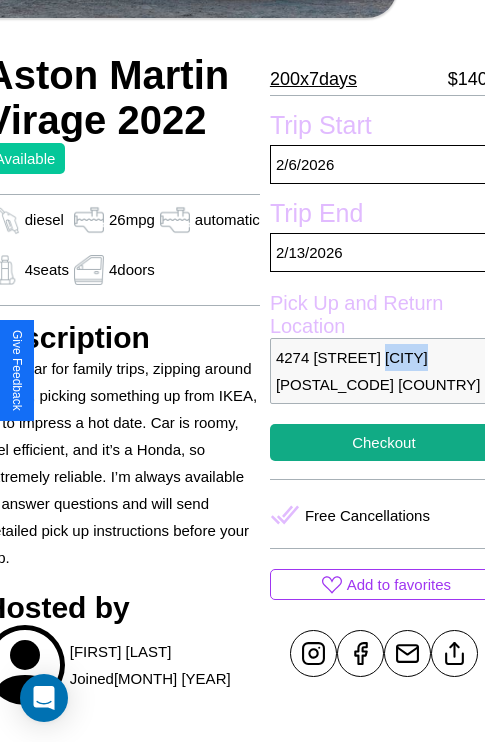 click on "4274 Jefferson Street  Athens  11083 Greece" at bounding box center (384, 371) 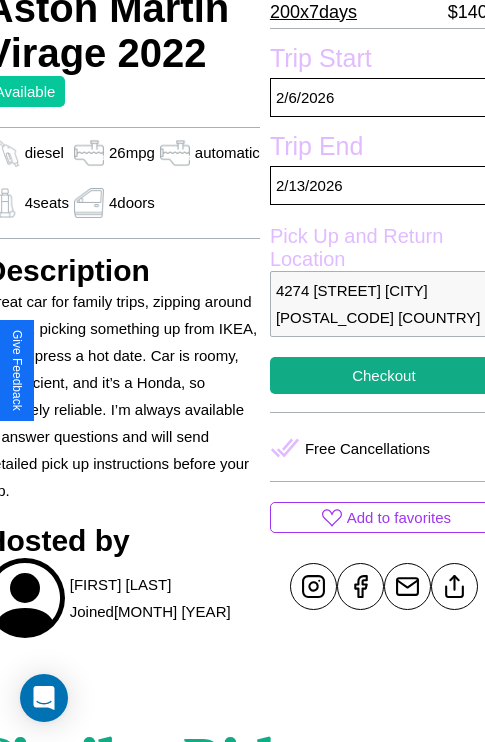 scroll, scrollTop: 499, scrollLeft: 88, axis: both 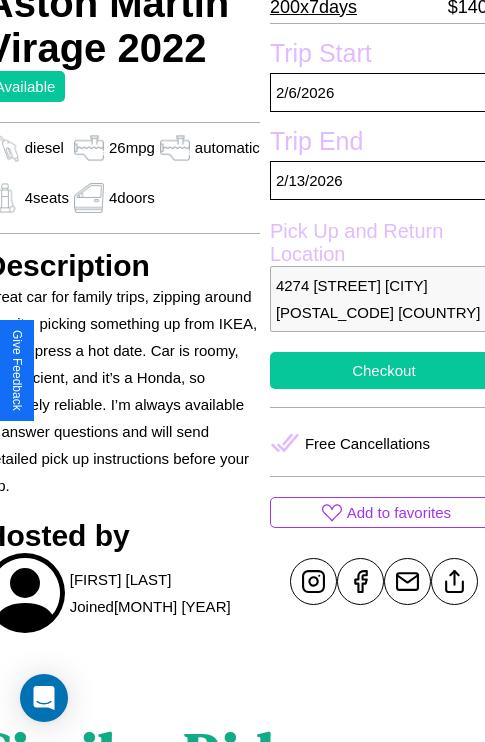 click on "Checkout" at bounding box center [384, 370] 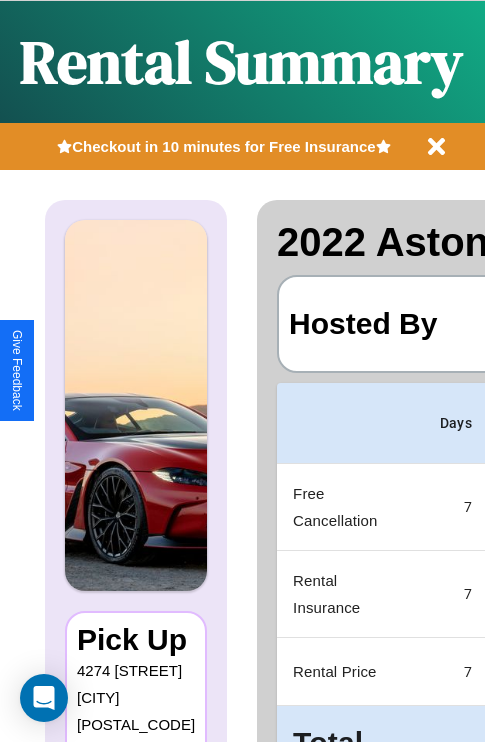 scroll, scrollTop: 0, scrollLeft: 378, axis: horizontal 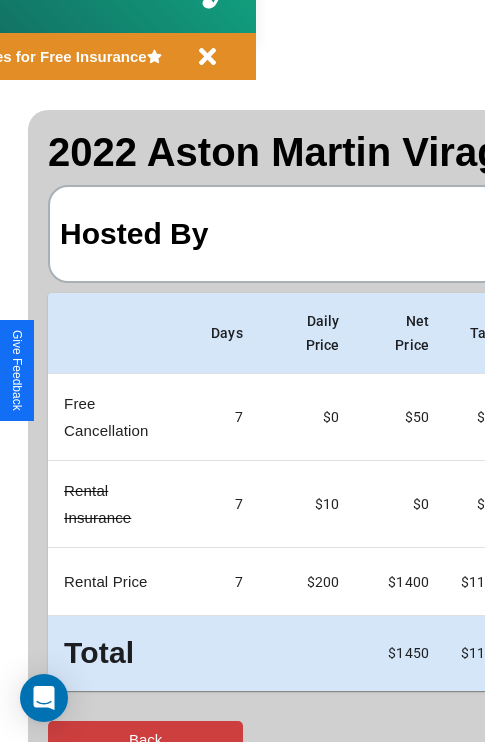 click on "Back" at bounding box center [145, 739] 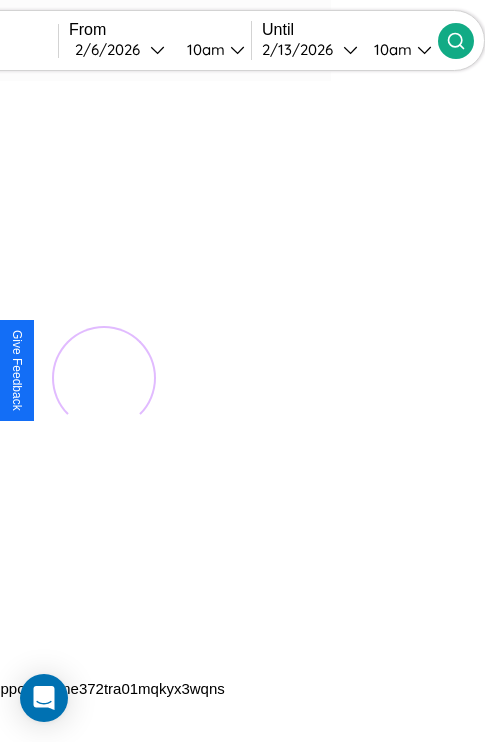 scroll, scrollTop: 0, scrollLeft: 0, axis: both 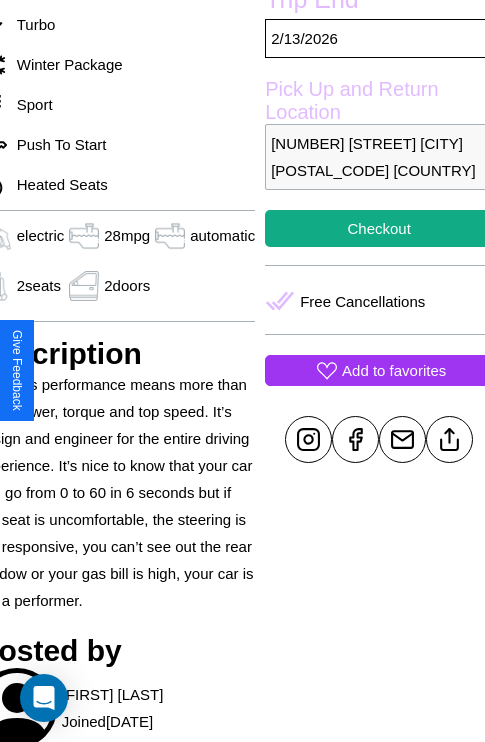 click on "Add to favorites" at bounding box center (394, 370) 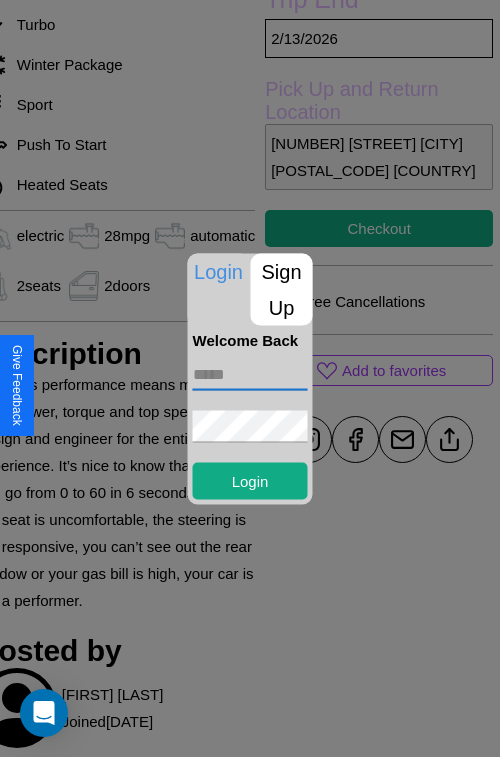 click at bounding box center [250, 374] 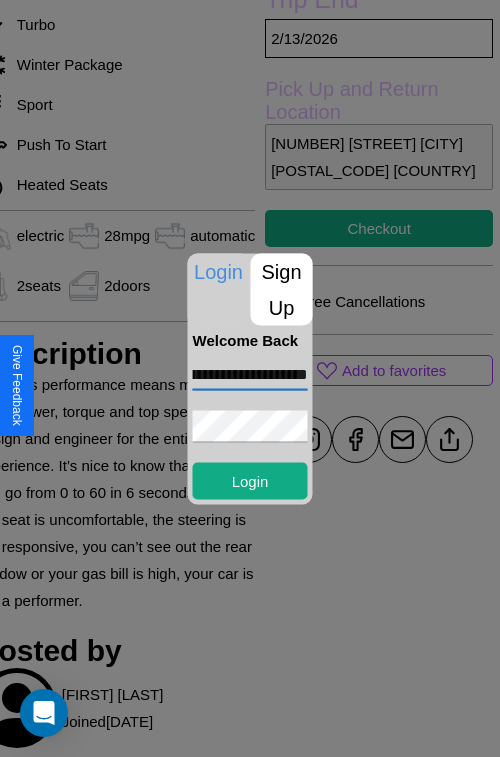 scroll, scrollTop: 0, scrollLeft: 72, axis: horizontal 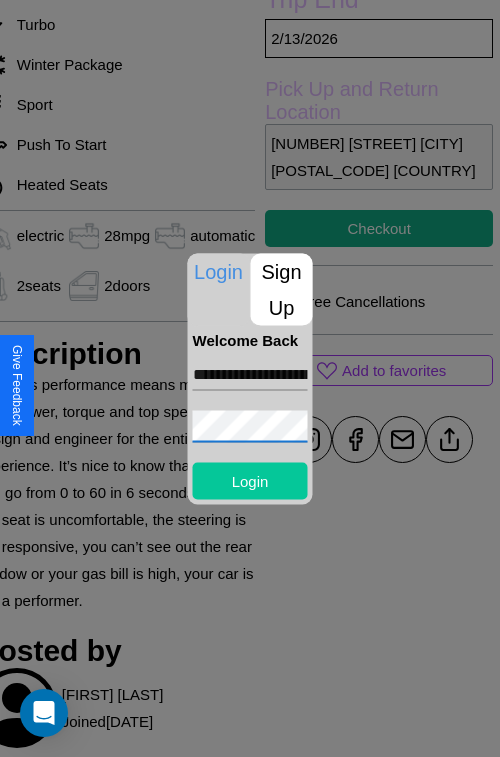 click on "Login" at bounding box center (250, 480) 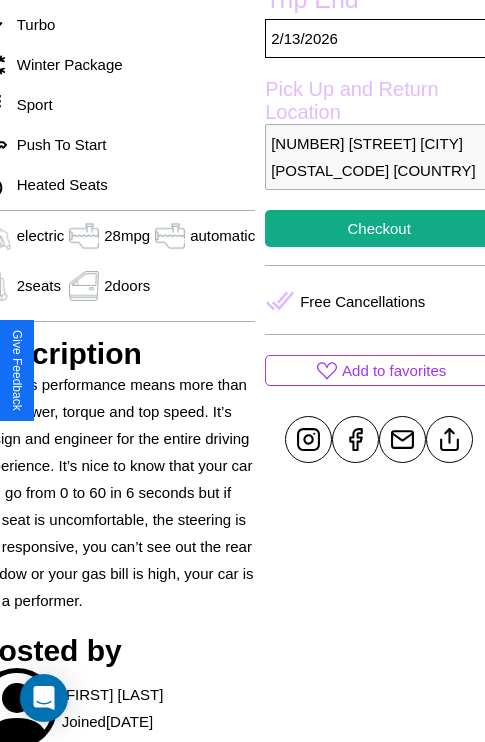 scroll, scrollTop: 390, scrollLeft: 96, axis: both 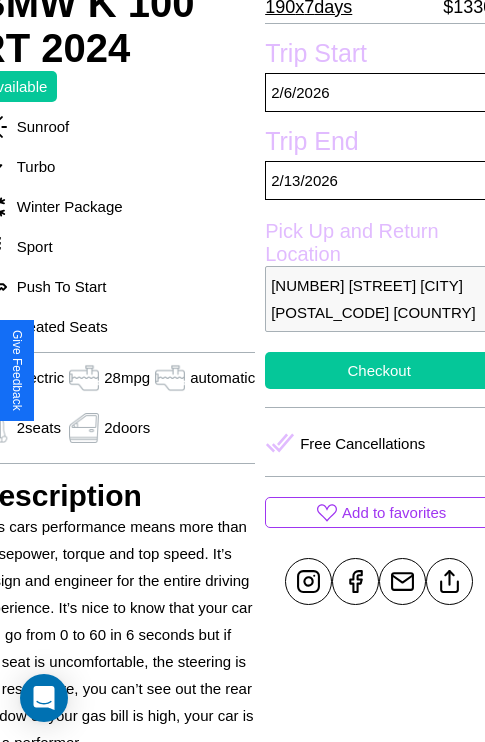 click on "Checkout" at bounding box center (379, 370) 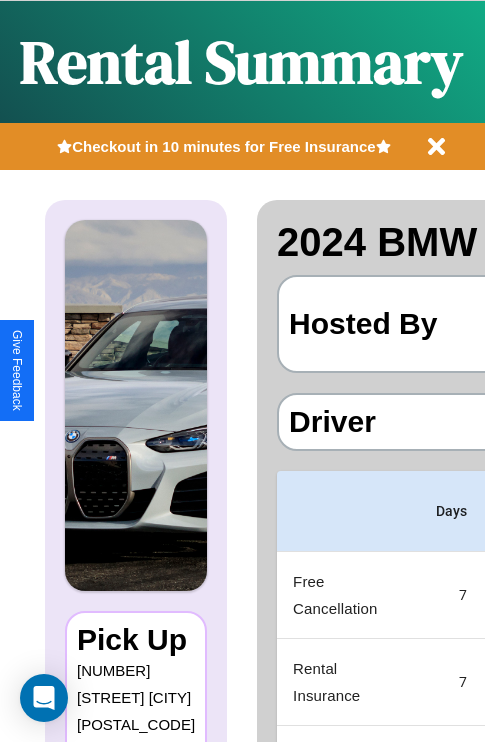 scroll, scrollTop: 0, scrollLeft: 378, axis: horizontal 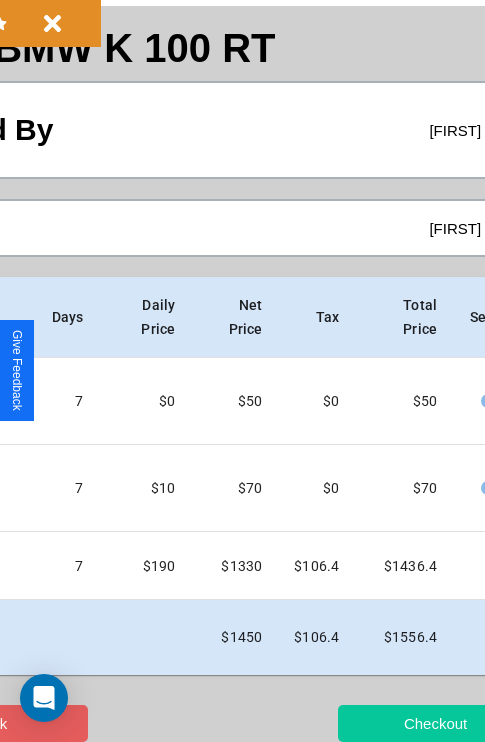 click on "Checkout" at bounding box center (435, 723) 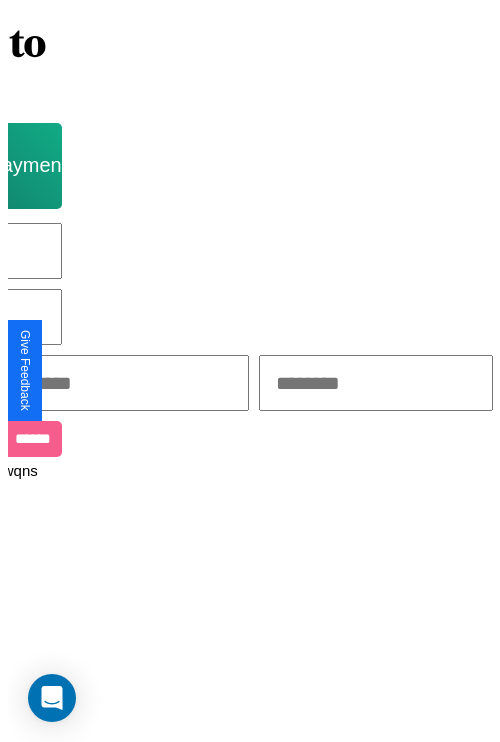 scroll, scrollTop: 0, scrollLeft: 0, axis: both 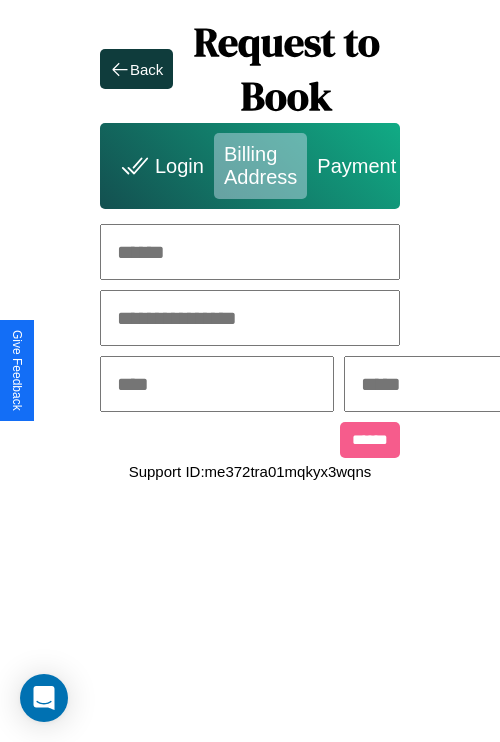 click at bounding box center (250, 252) 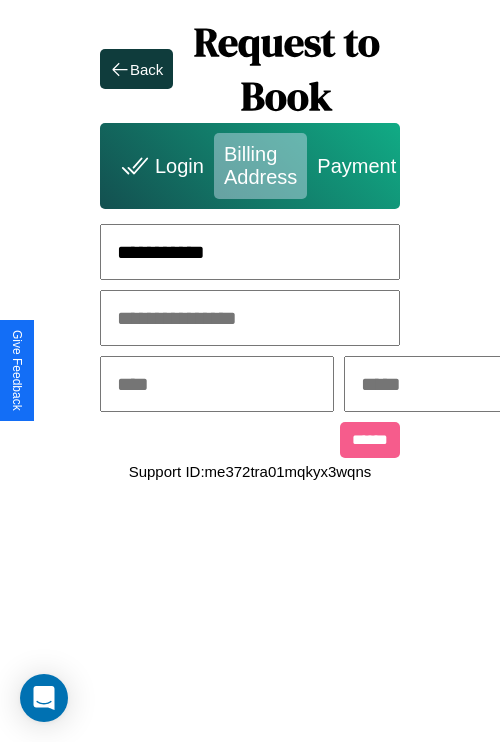 type on "**********" 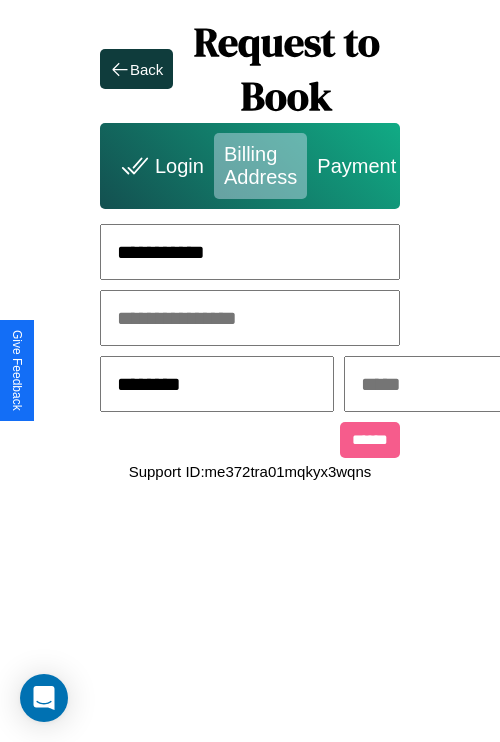 type on "********" 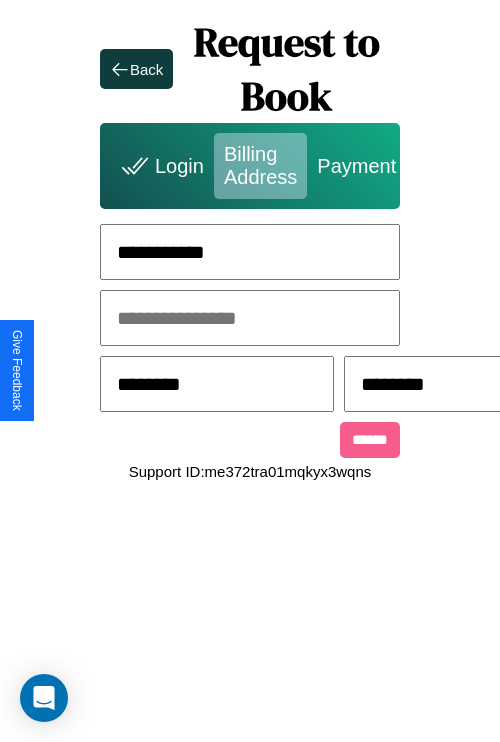 scroll, scrollTop: 0, scrollLeft: 517, axis: horizontal 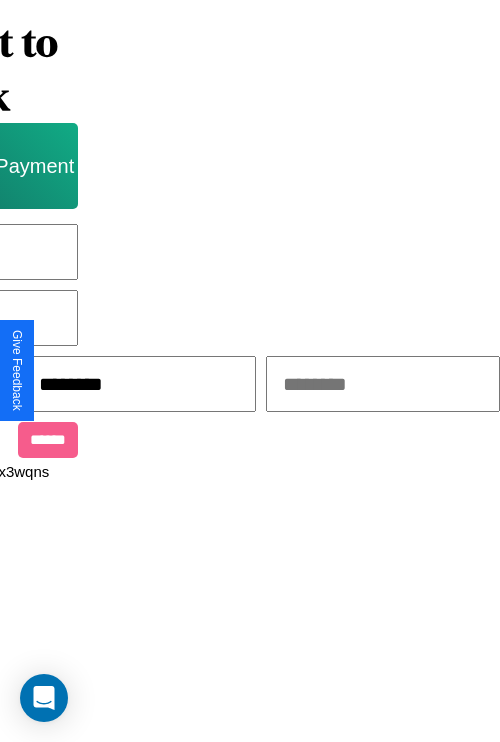 type on "********" 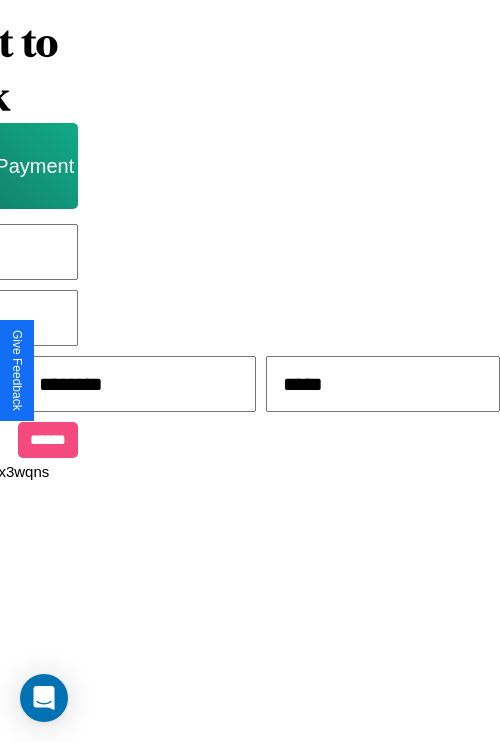 type on "*****" 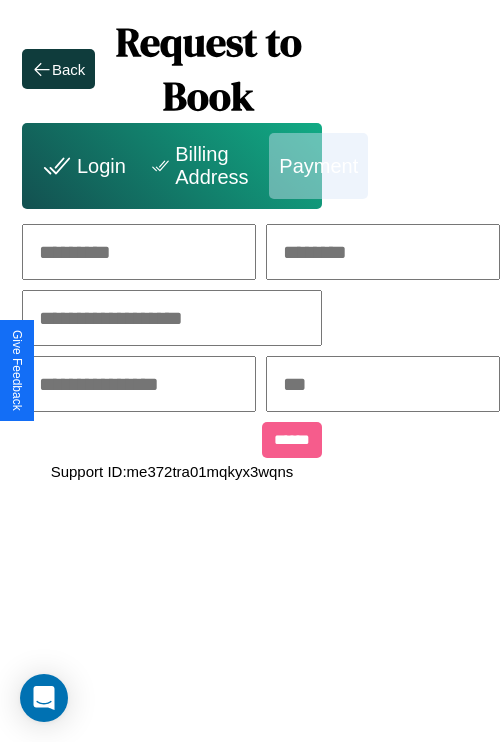 scroll, scrollTop: 0, scrollLeft: 208, axis: horizontal 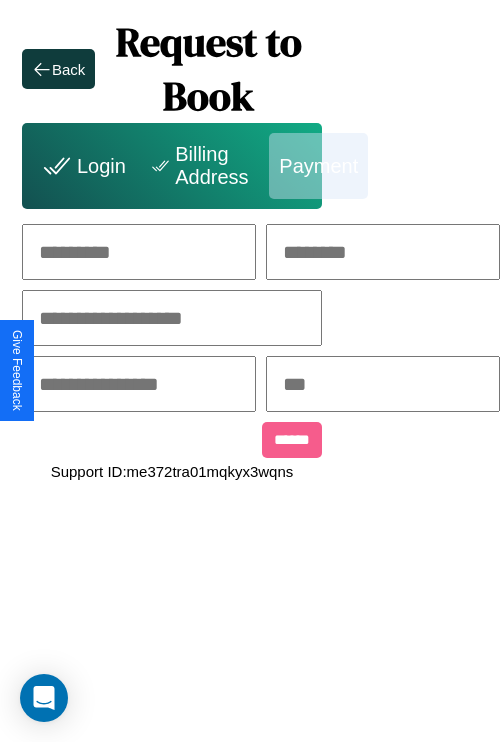 click at bounding box center [139, 252] 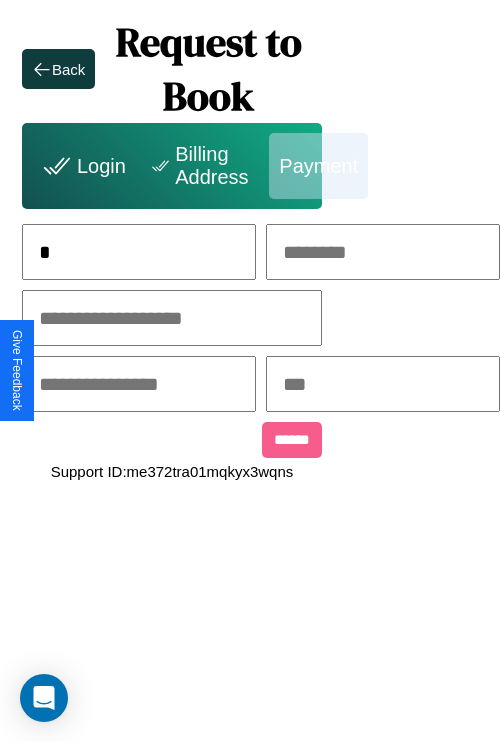 scroll, scrollTop: 0, scrollLeft: 127, axis: horizontal 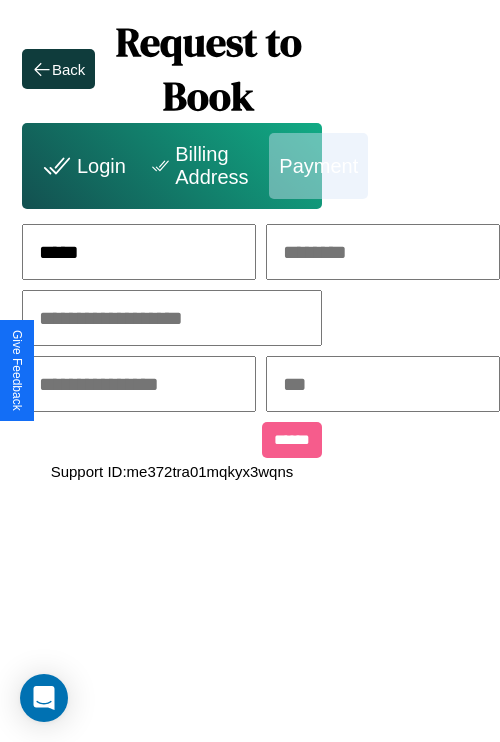 type on "*****" 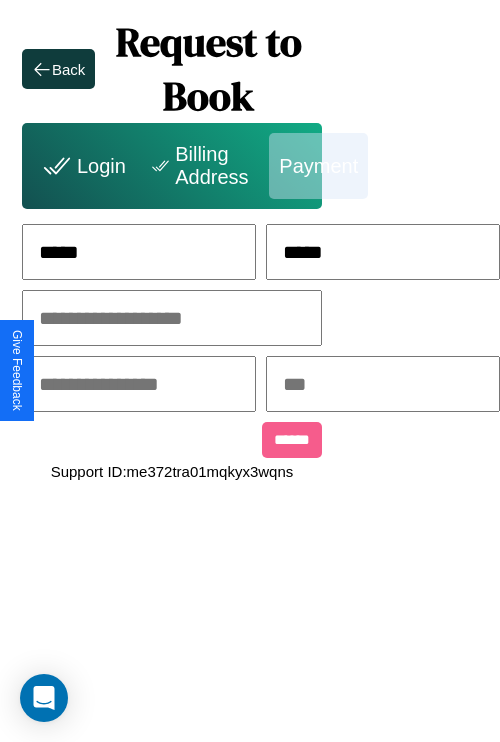 type on "*****" 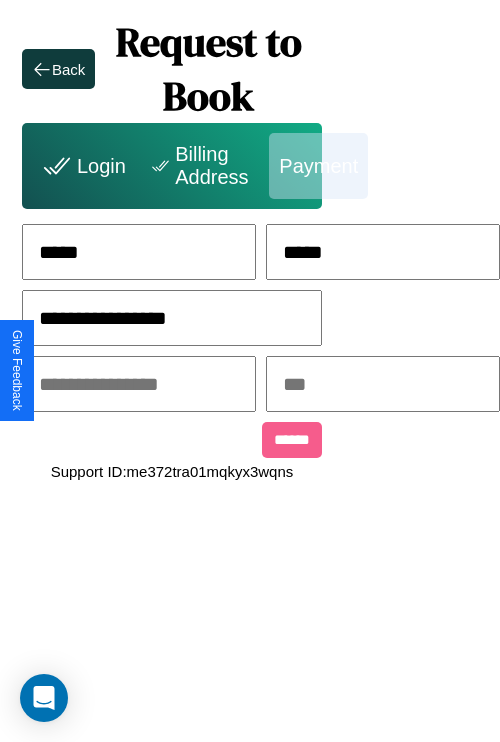 type on "**********" 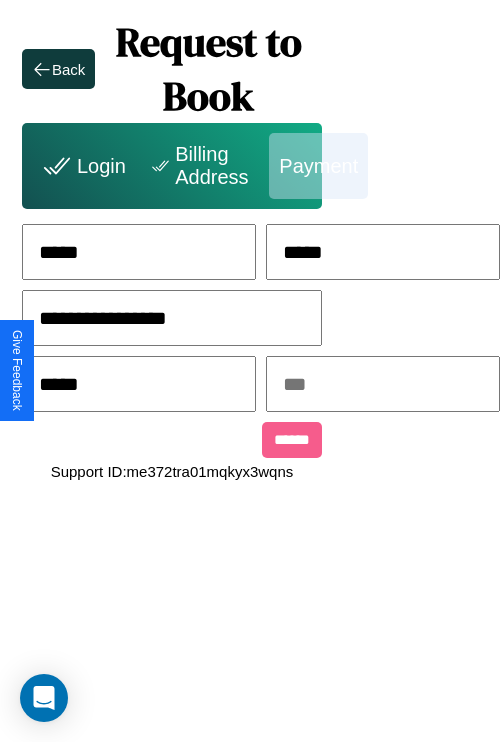type on "*****" 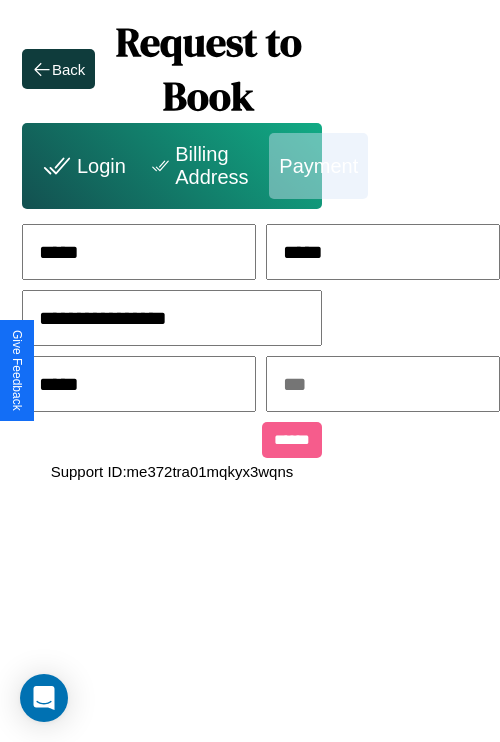 click at bounding box center (383, 384) 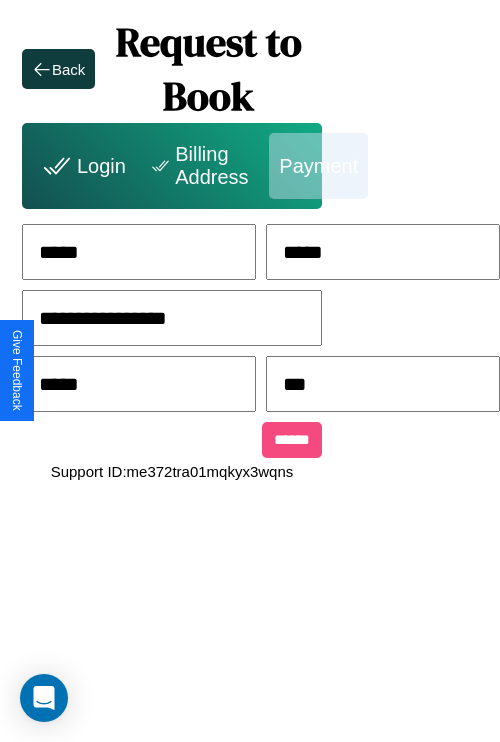type on "***" 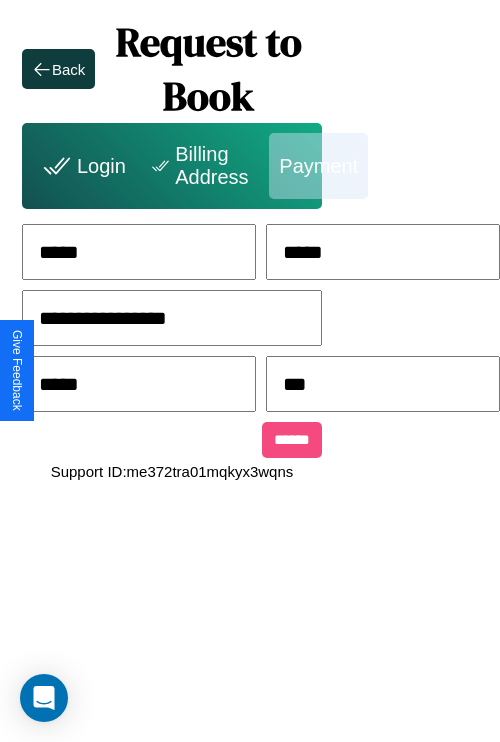 click on "******" at bounding box center [292, 440] 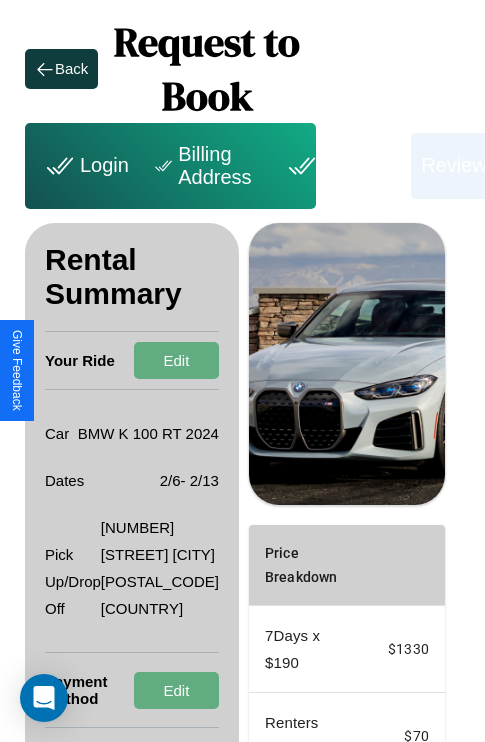 scroll, scrollTop: 301, scrollLeft: 72, axis: both 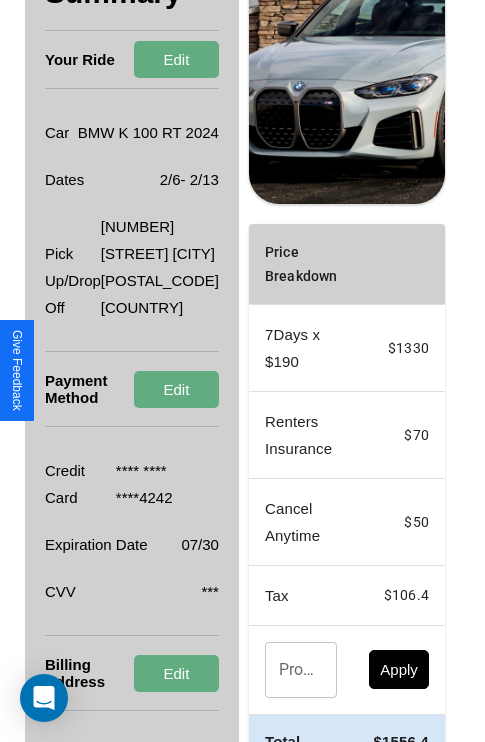 click on "Promo Code" at bounding box center [290, 670] 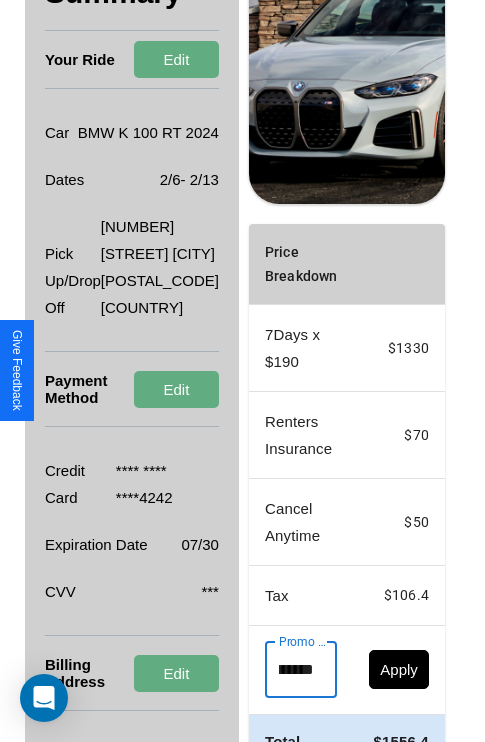 scroll, scrollTop: 0, scrollLeft: 96, axis: horizontal 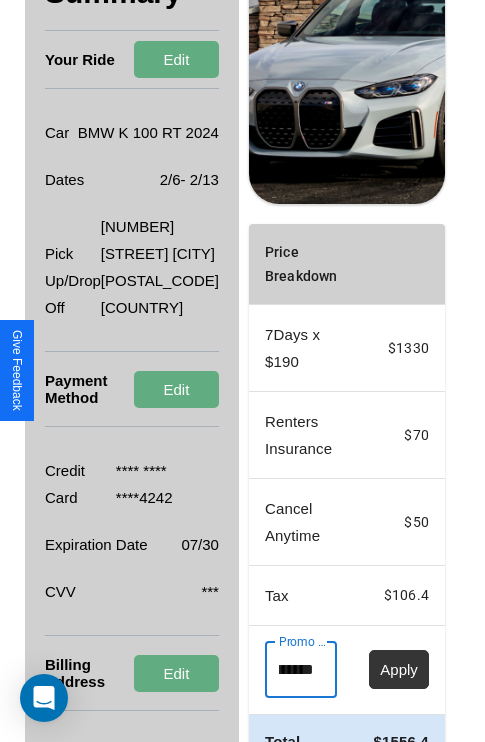 type on "**********" 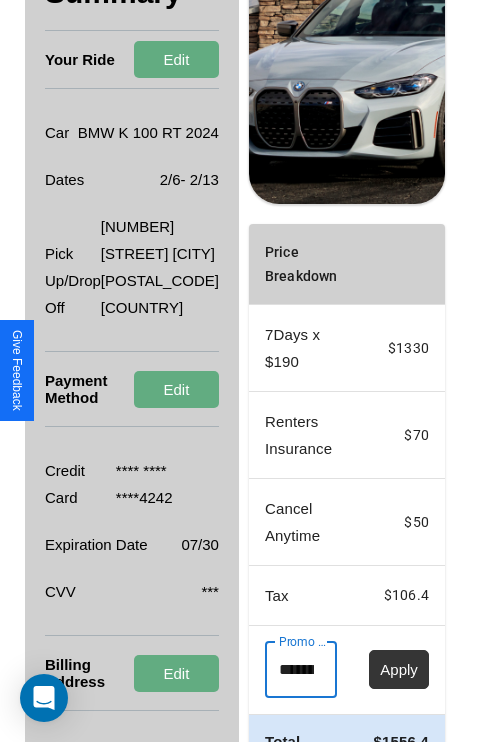 click on "Apply" at bounding box center [399, 669] 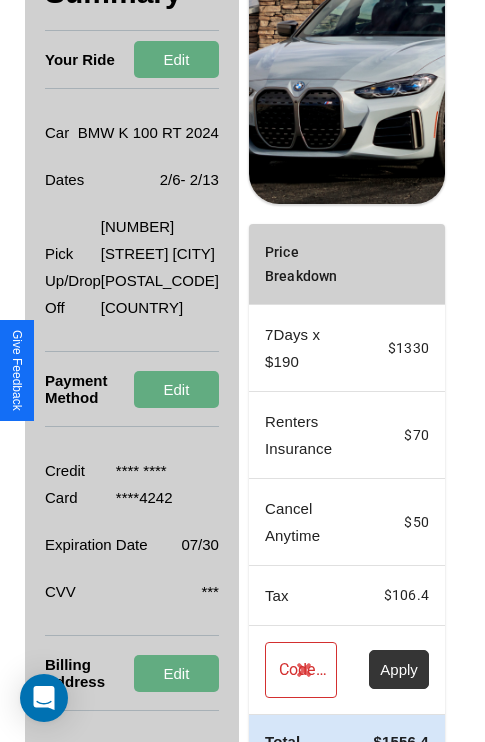 scroll, scrollTop: 455, scrollLeft: 72, axis: both 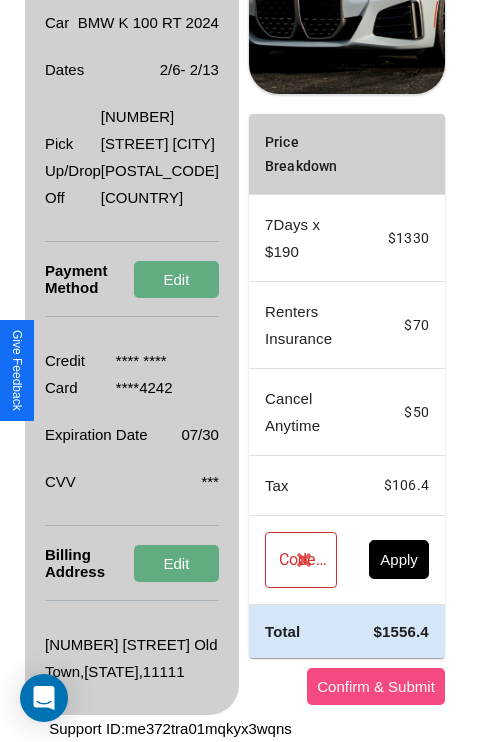 click on "Confirm & Submit" at bounding box center (376, 686) 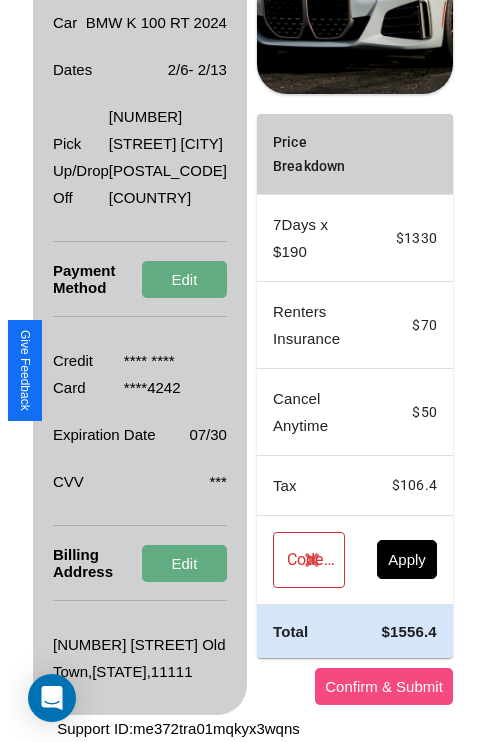 scroll, scrollTop: 0, scrollLeft: 72, axis: horizontal 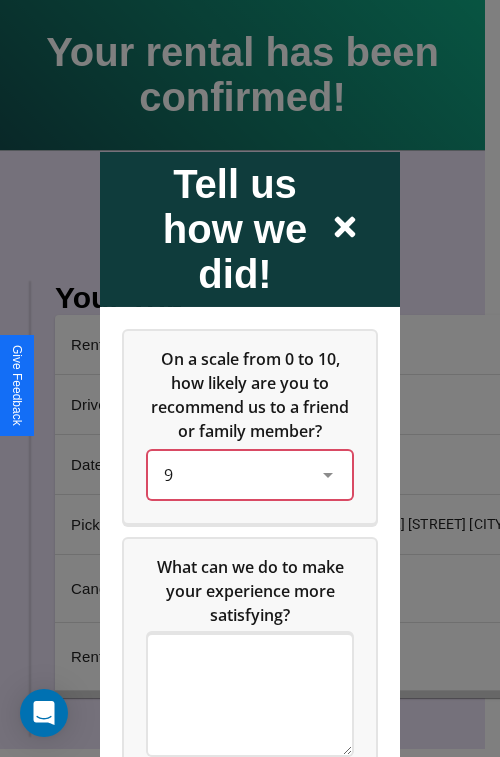 click on "9" at bounding box center (234, 474) 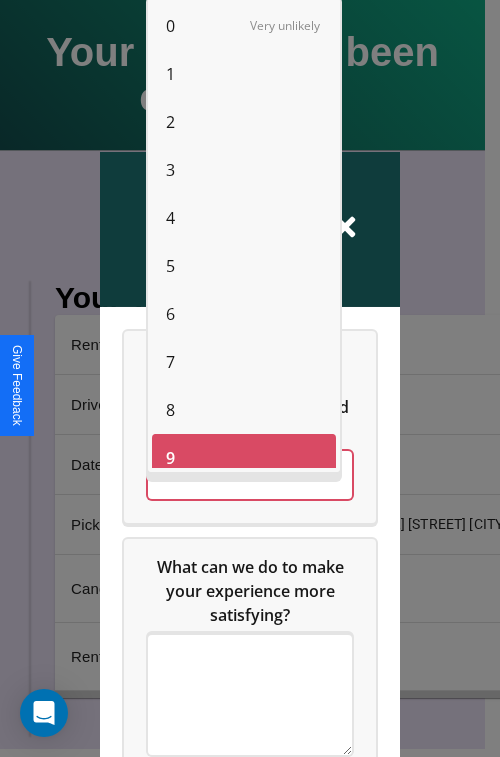 scroll, scrollTop: 14, scrollLeft: 0, axis: vertical 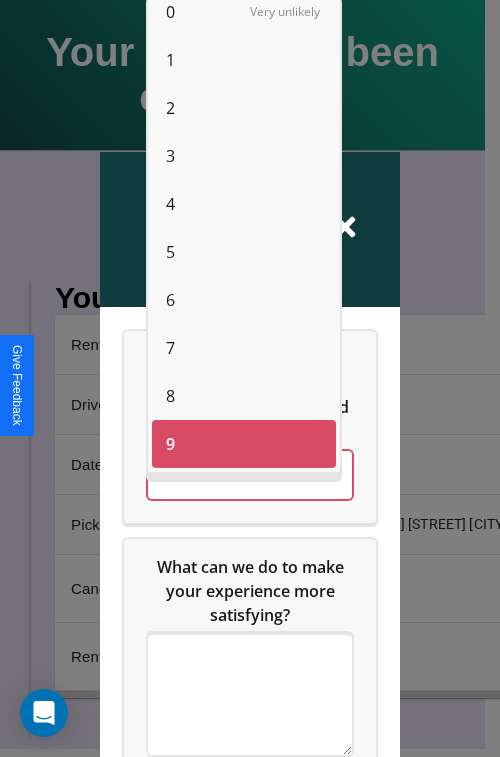 click on "5" at bounding box center (170, 252) 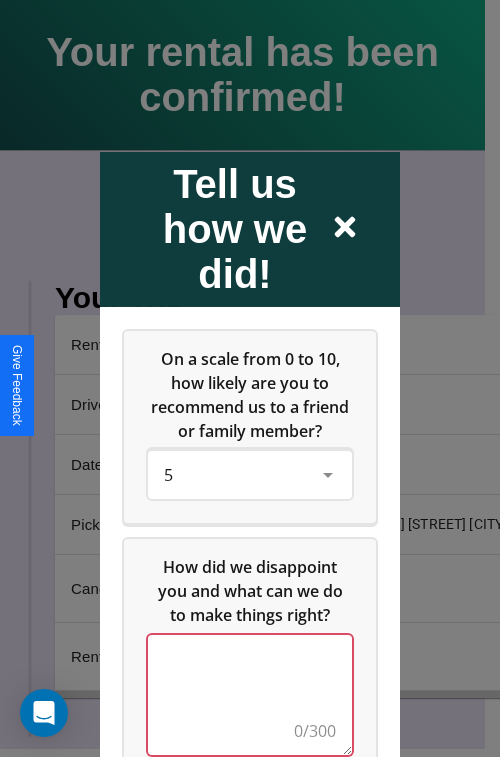 click at bounding box center [250, 694] 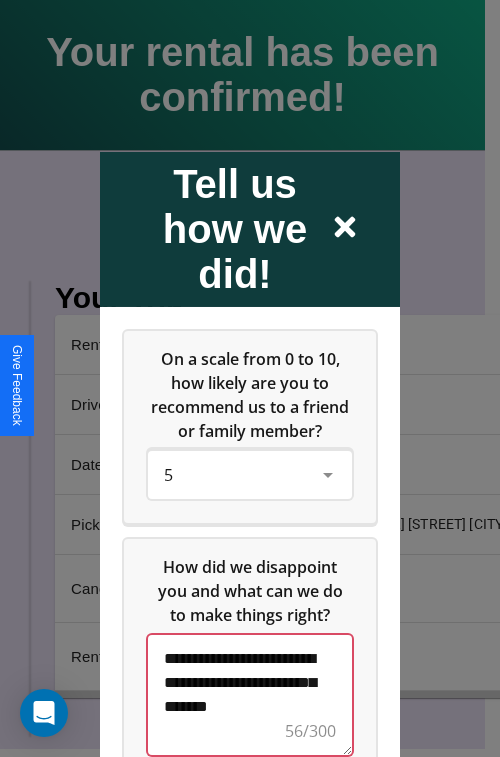scroll, scrollTop: 5, scrollLeft: 0, axis: vertical 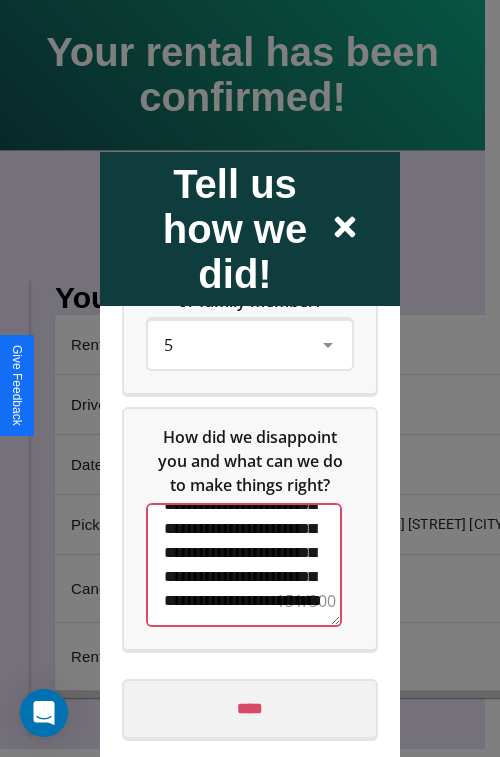 type on "**********" 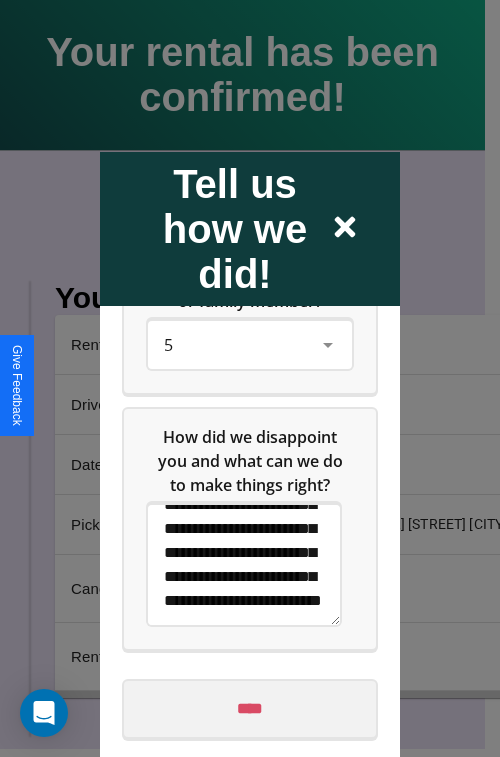 click on "****" at bounding box center (250, 708) 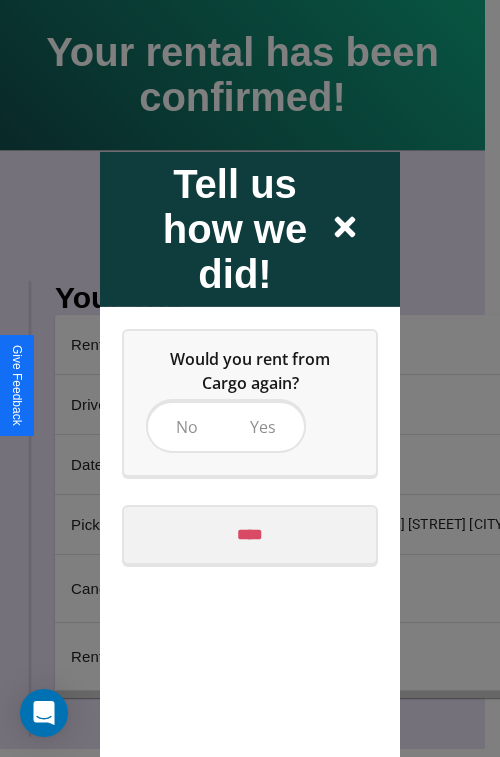 scroll, scrollTop: 0, scrollLeft: 0, axis: both 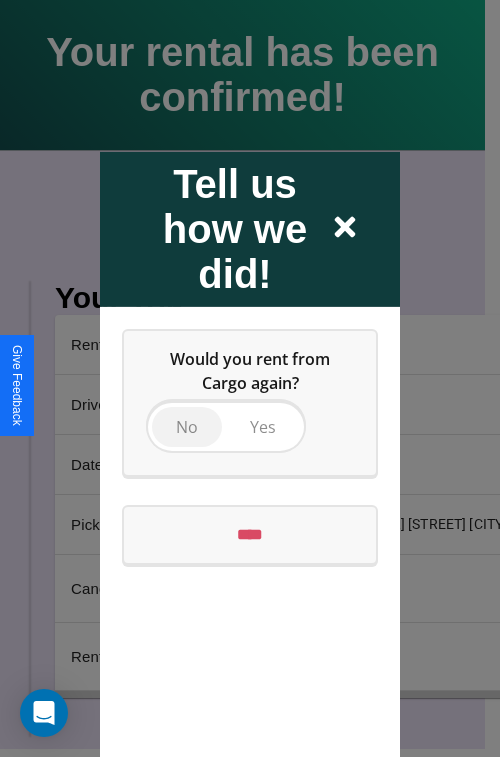 click on "No" at bounding box center [187, 426] 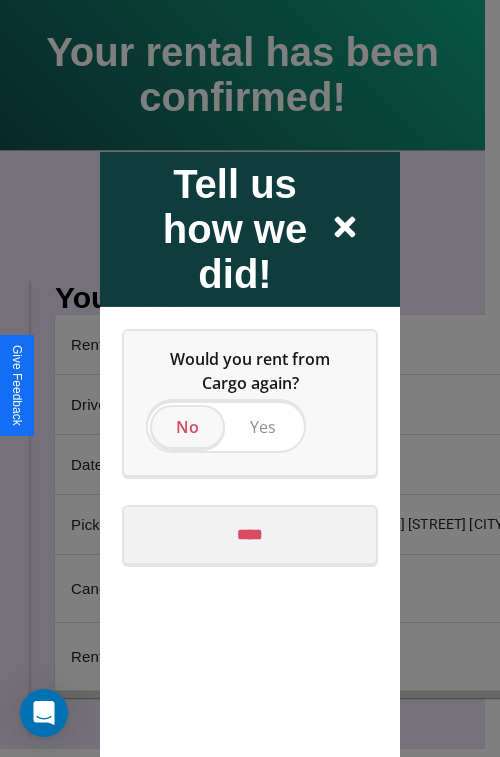 click on "****" at bounding box center [250, 534] 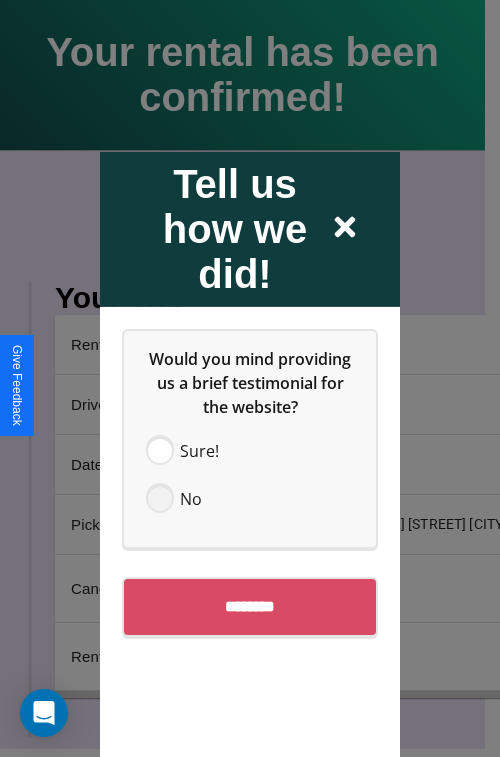 click at bounding box center (160, 498) 